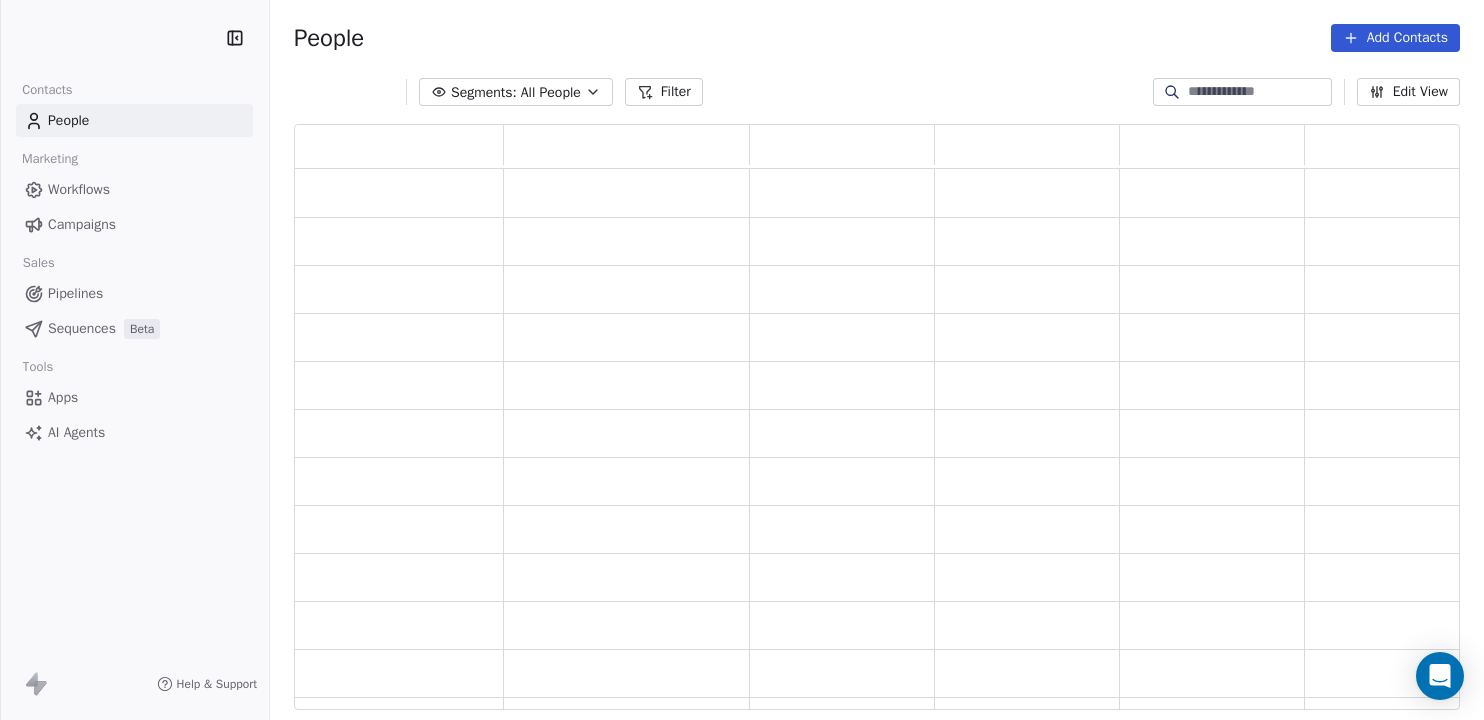 scroll, scrollTop: 0, scrollLeft: 0, axis: both 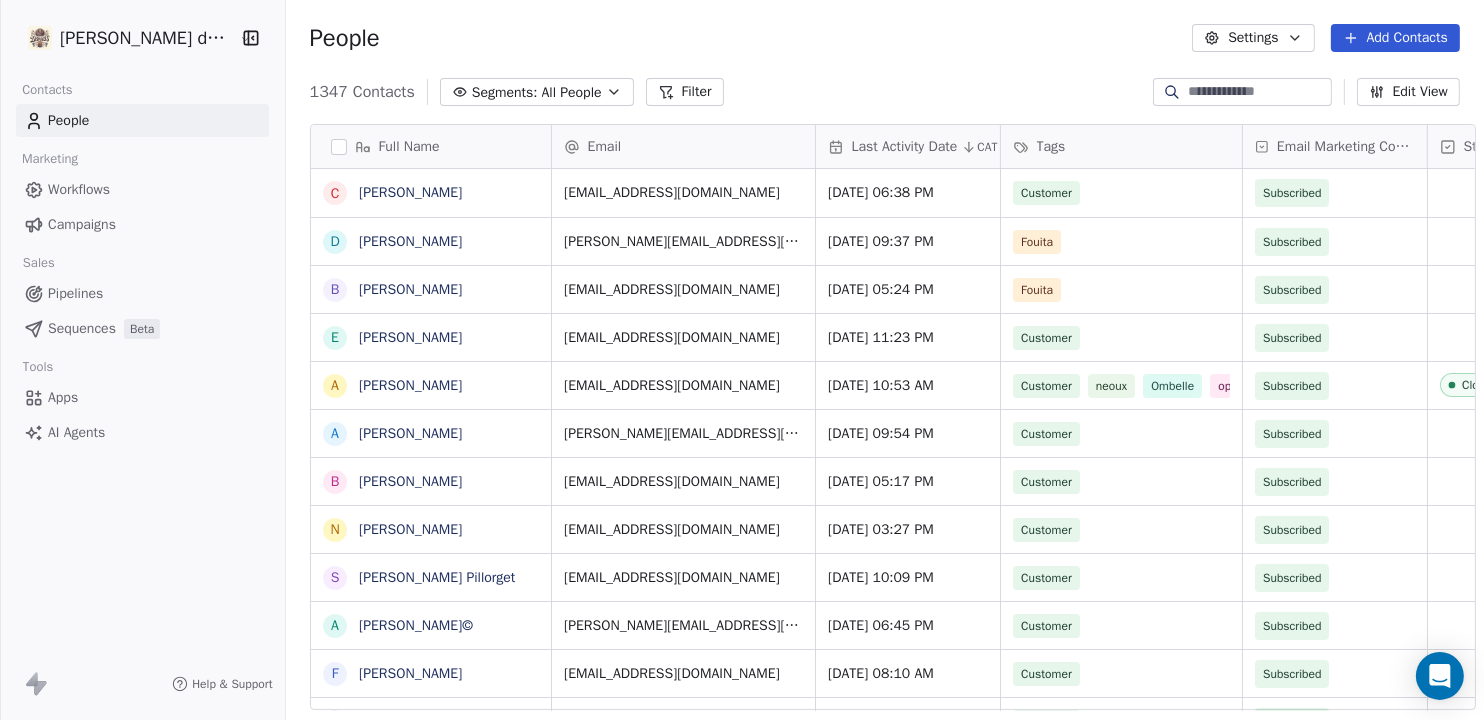 click on "[PERSON_NAME] du Marais Contacts People Marketing Workflows Campaigns Sales Pipelines Sequences Beta Tools Apps AI Agents Help & Support People Settings  Add Contacts 1347 Contacts Segments: All People Filter  Edit View Tag Add to Sequence Export Full Name C [PERSON_NAME] D [PERSON_NAME] B [PERSON_NAME] E [PERSON_NAME] A [PERSON_NAME] A [PERSON_NAME] B [PERSON_NAME] N [PERSON_NAME] S [PERSON_NAME] Pillorget A [PERSON_NAME]© F [PERSON_NAME] C [PERSON_NAME] C [PERSON_NAME] Rocaboy M [PERSON_NAME] G [PERSON_NAME] B [PERSON_NAME] S [PERSON_NAME] S [PERSON_NAME] [PERSON_NAME] M [PERSON_NAME] S [PERSON_NAME] C [PERSON_NAME] S [PERSON_NAME] F [PERSON_NAME] F [PERSON_NAME] M [PERSON_NAME] M MP LE BOHEC J [PERSON_NAME] F [PERSON_NAME] S [PERSON_NAME] A [PERSON_NAME]. [PERSON_NAME] M [PERSON_NAME] B [PERSON_NAME] Email Last Activity Date CAT Tags Email Marketing Consent Status Country Customer Lifetime Value Created Date CAT [EMAIL_ADDRESS][DOMAIN_NAME] Customer Subscribed" at bounding box center (742, 360) 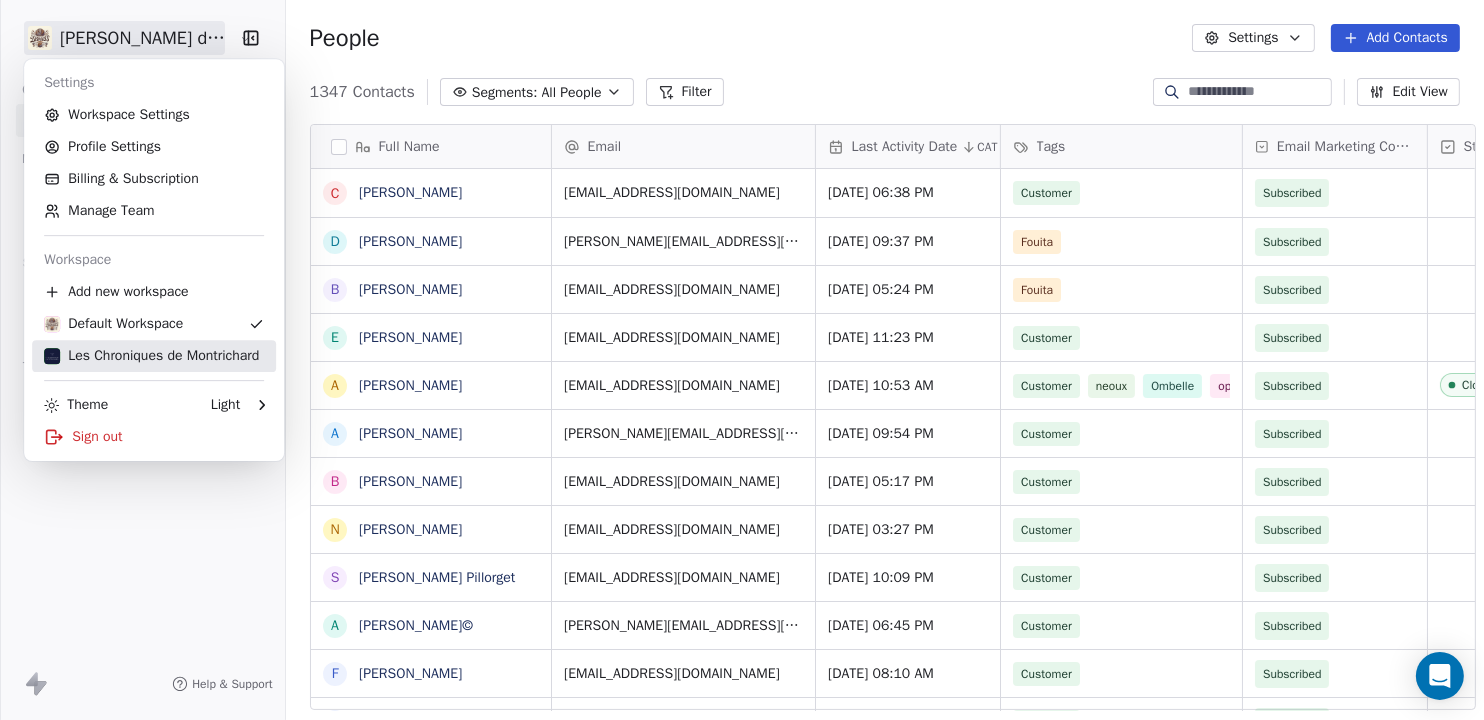 click on "Les Chroniques de Montrichard" at bounding box center (151, 356) 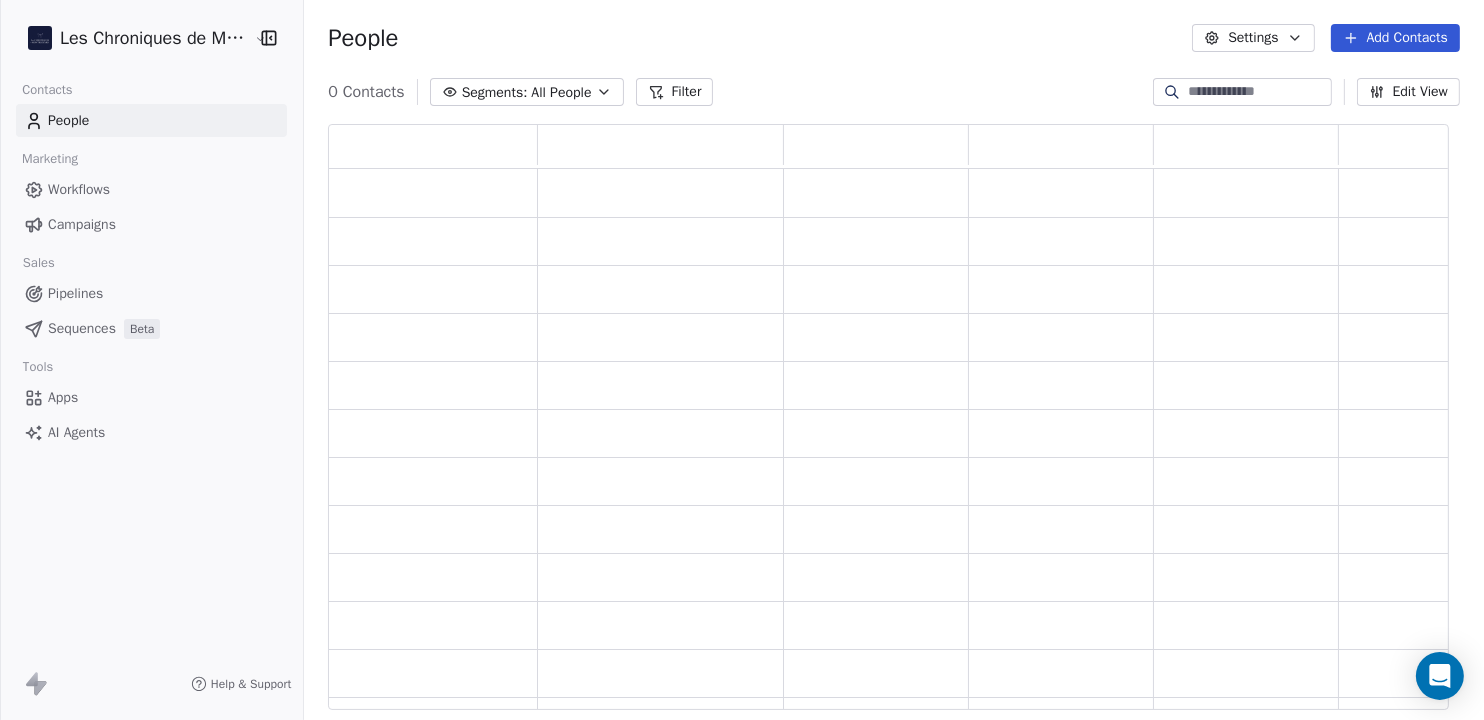 scroll, scrollTop: 20, scrollLeft: 20, axis: both 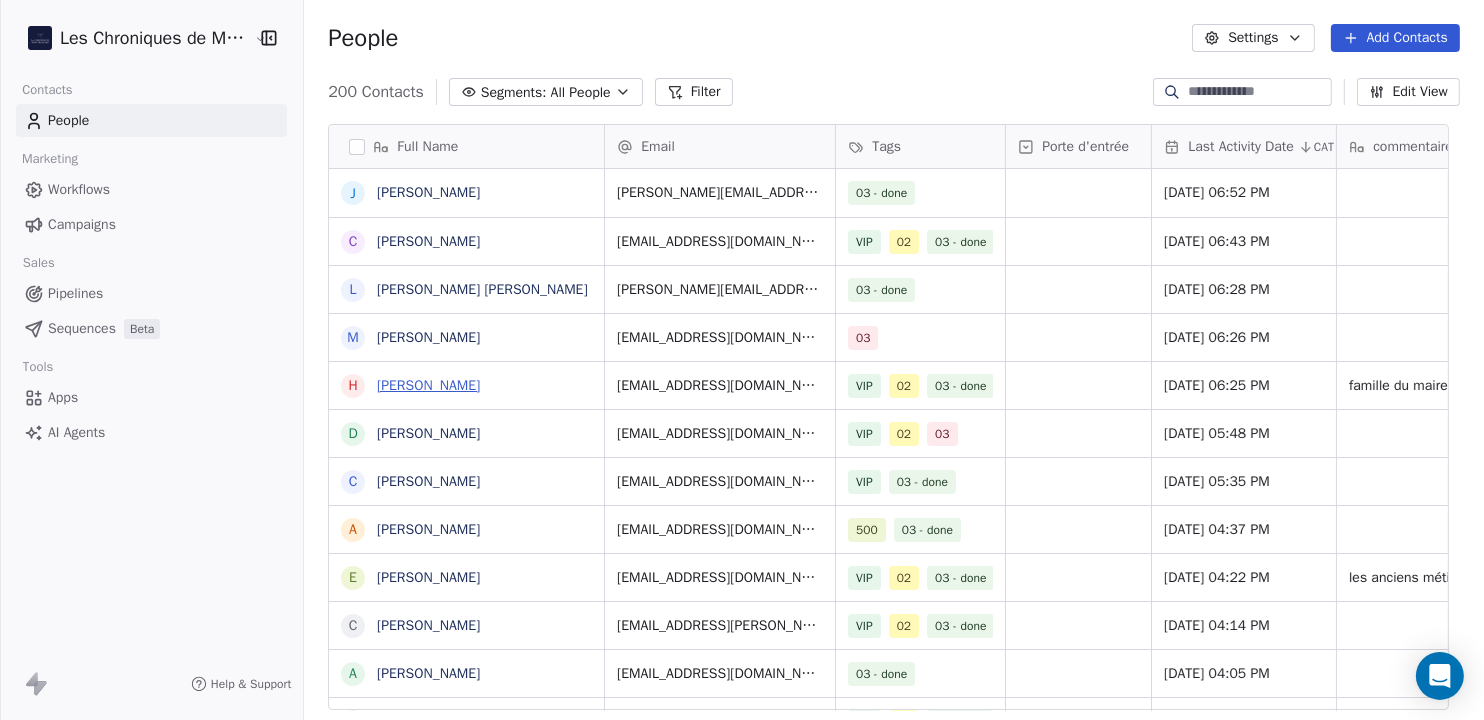 click on "[PERSON_NAME]" at bounding box center [428, 385] 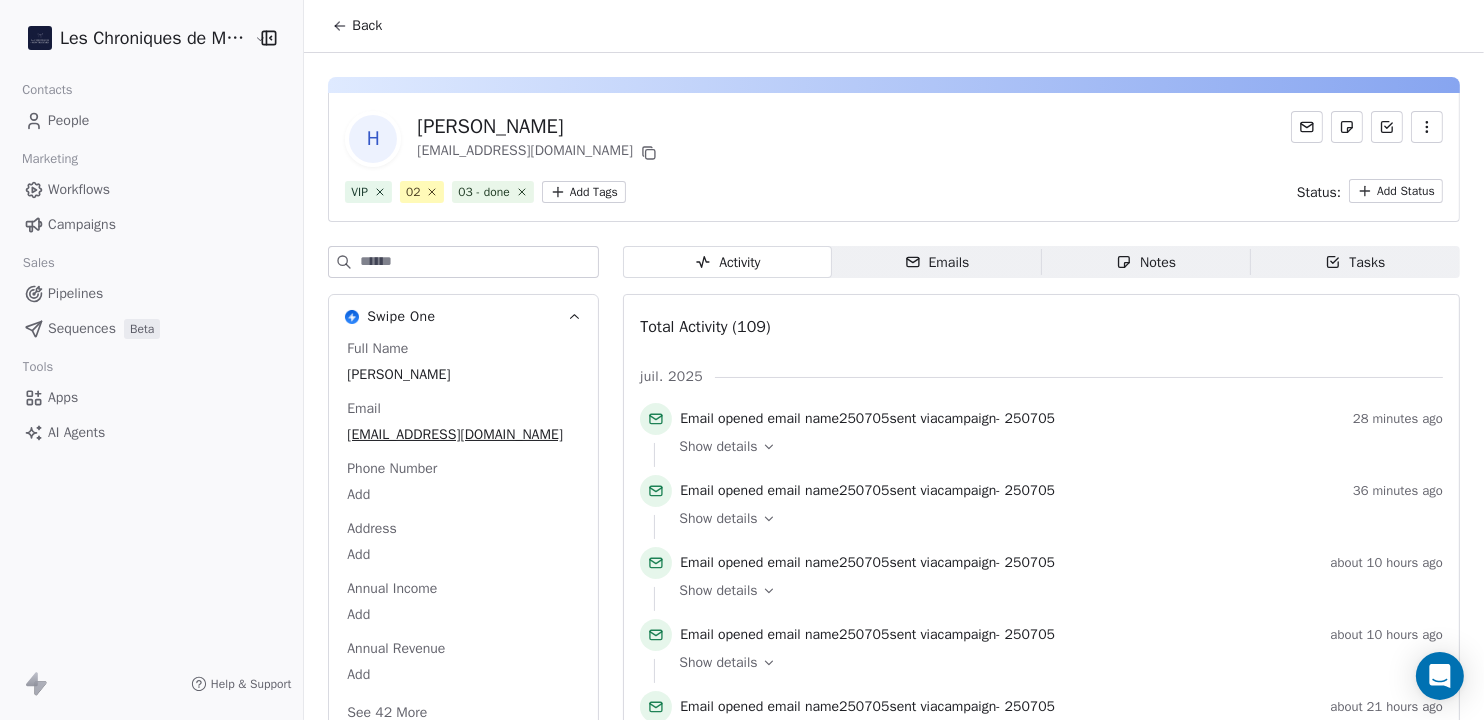 click on "People" at bounding box center (68, 120) 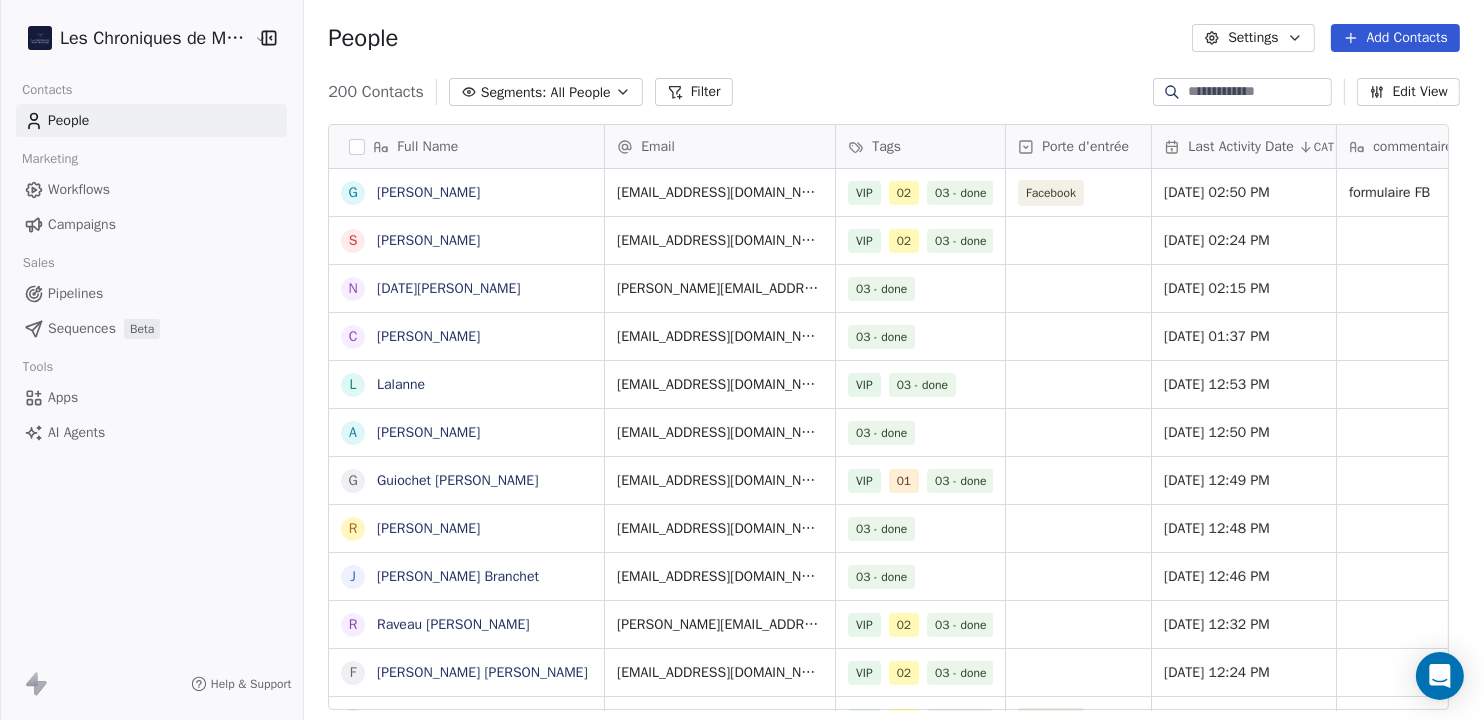click on "Guiochet [PERSON_NAME]" at bounding box center [457, 480] 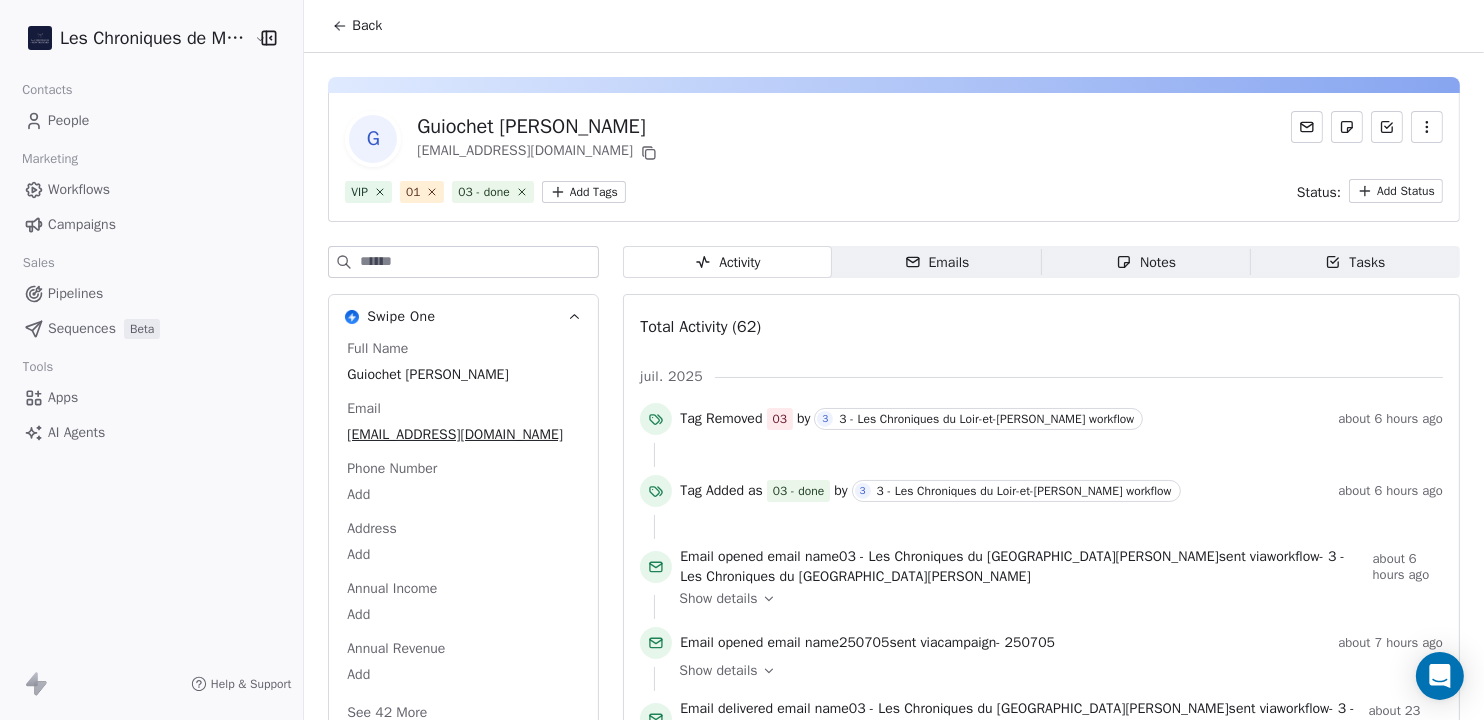 click on "People" at bounding box center (68, 120) 